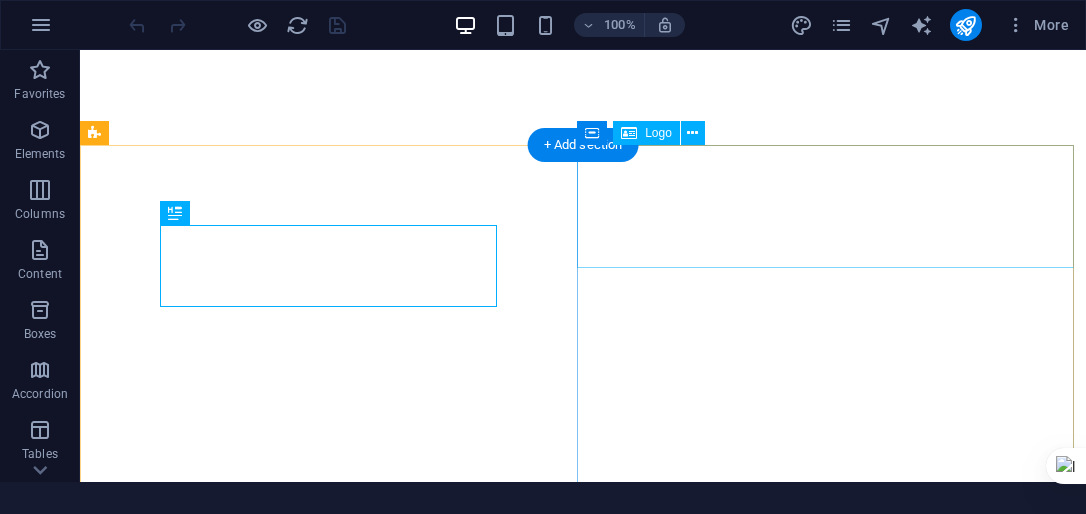 scroll, scrollTop: 0, scrollLeft: 0, axis: both 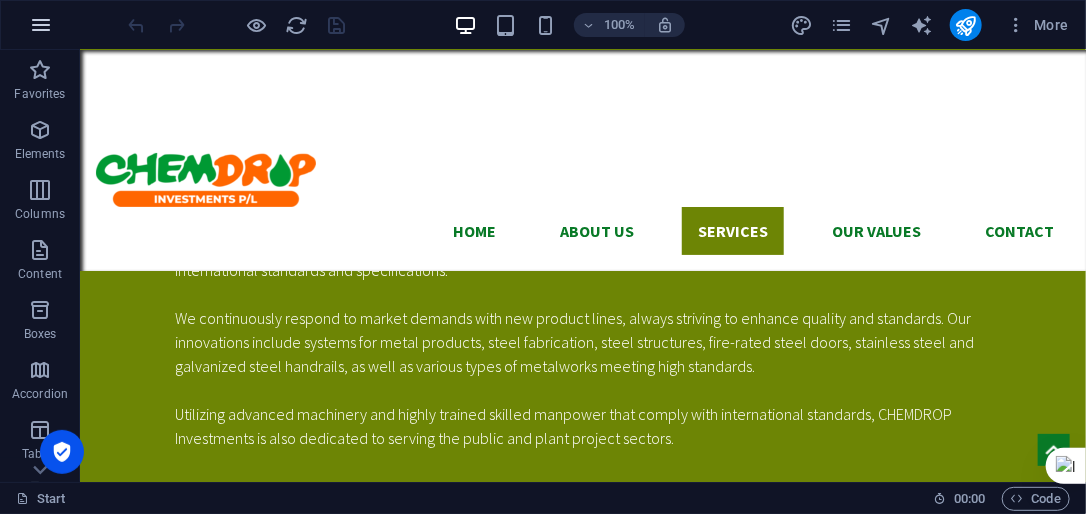 click at bounding box center [41, 25] 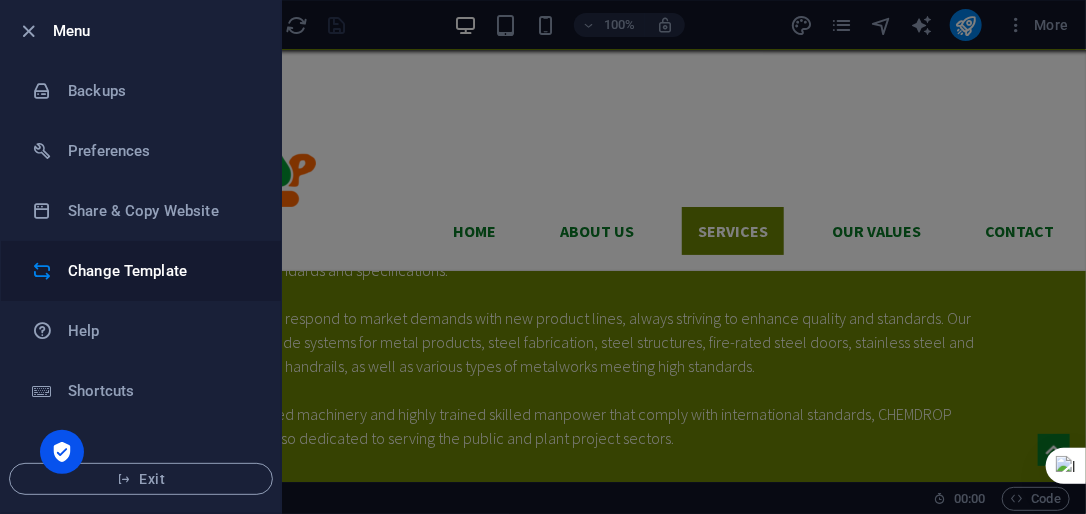 click on "Change Template" at bounding box center (160, 271) 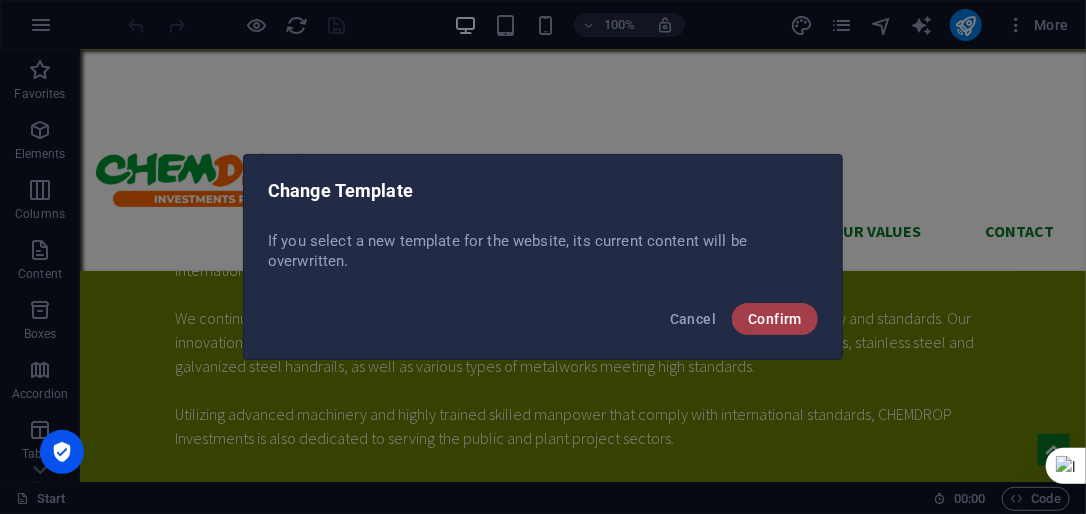 click on "Confirm" at bounding box center [775, 319] 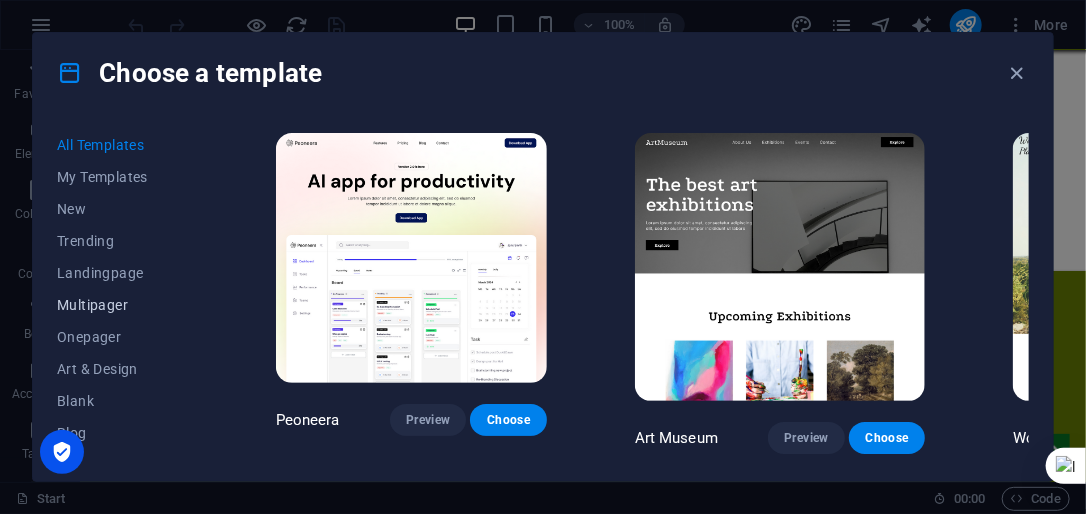 click on "Multipager" at bounding box center (122, 305) 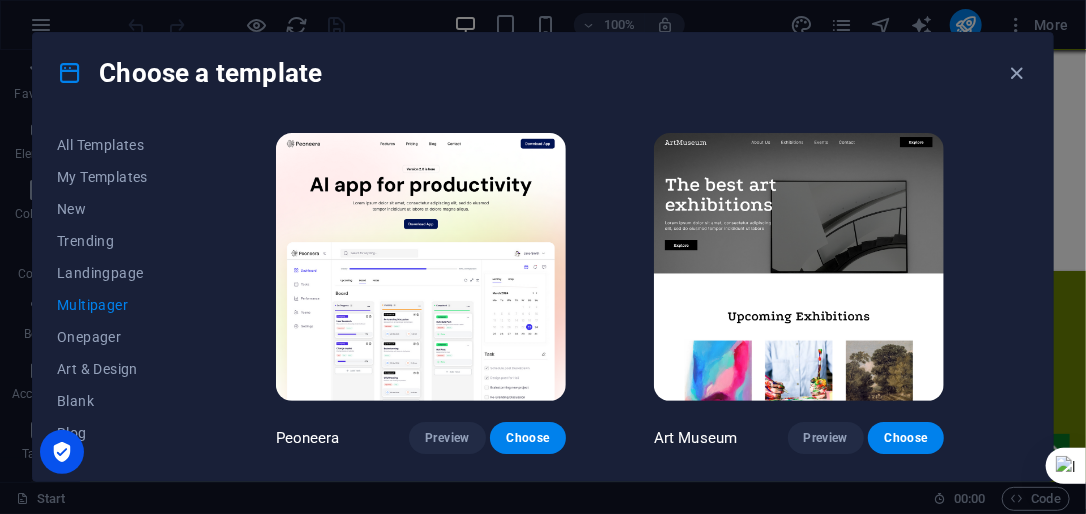 click on "Multipager" at bounding box center [122, 305] 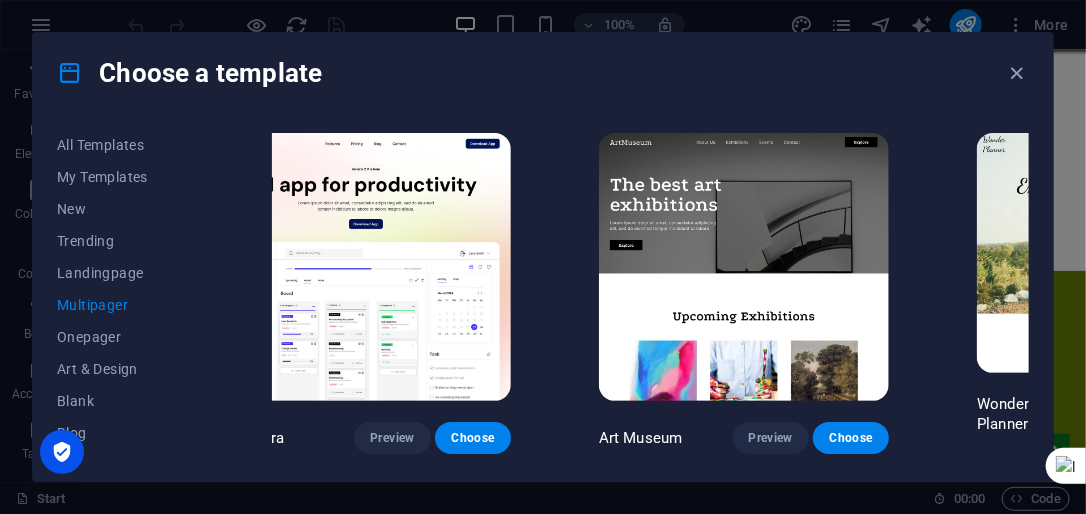 scroll, scrollTop: 0, scrollLeft: 161, axis: horizontal 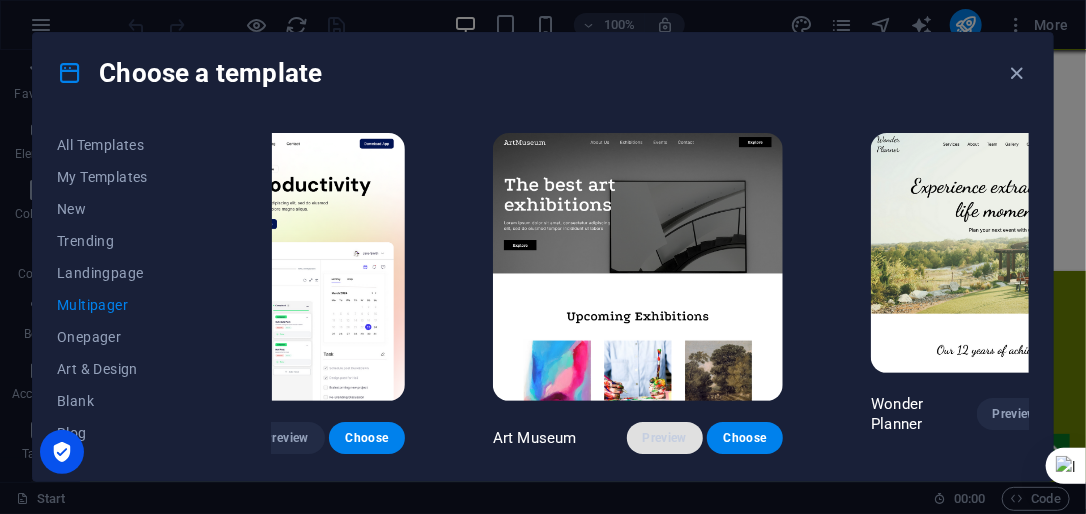 click on "Preview" at bounding box center (665, 438) 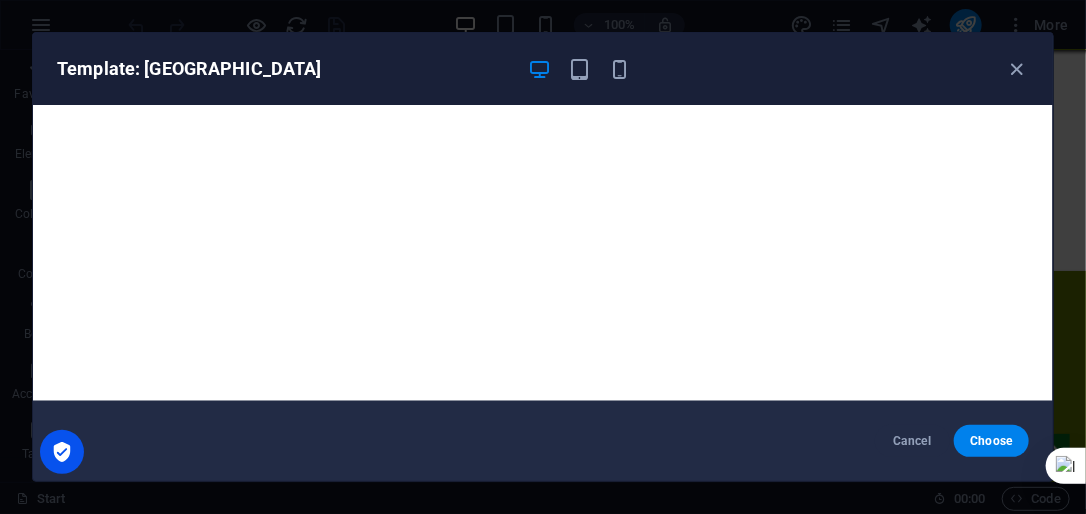 click on "Cancel Choose" at bounding box center [543, 441] 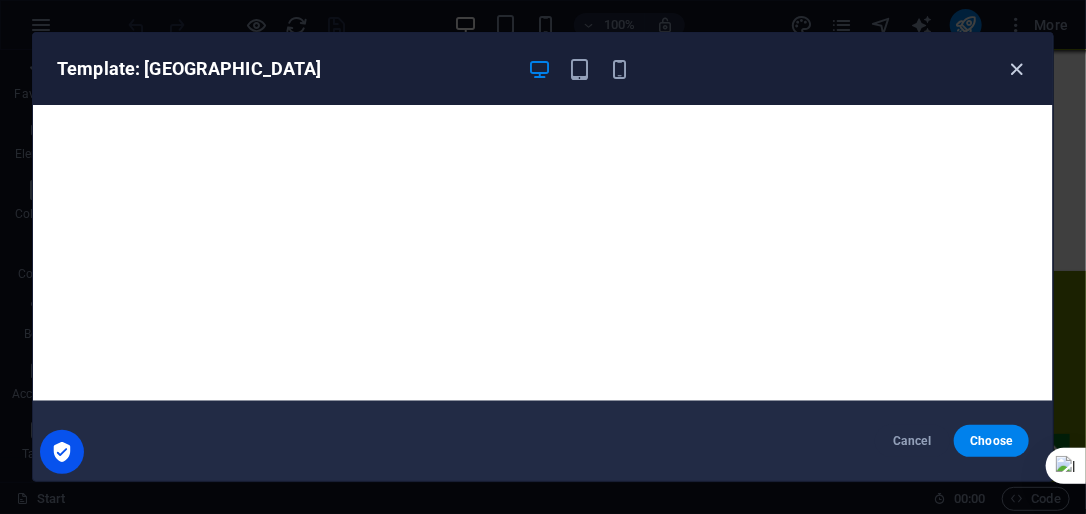 click at bounding box center [1017, 69] 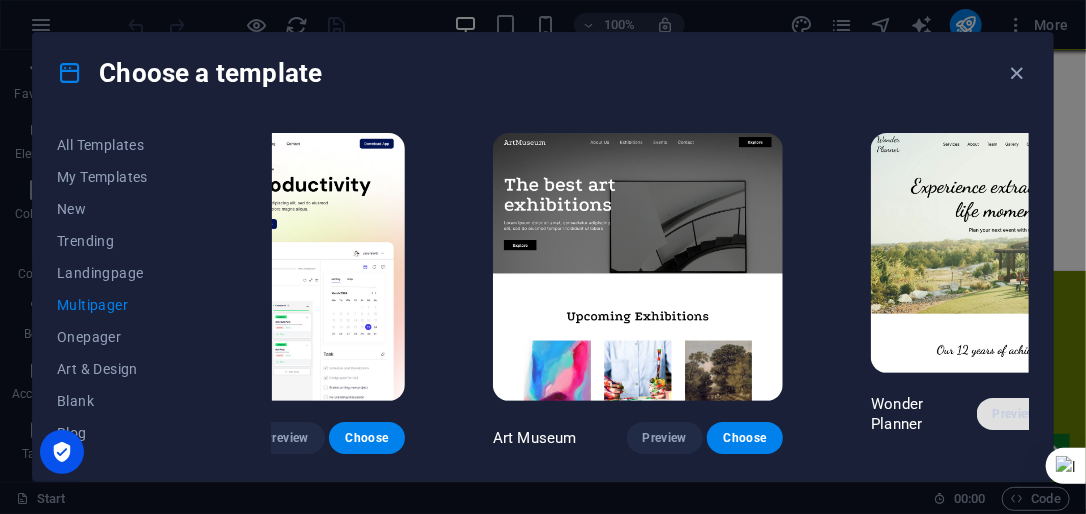 click on "Preview" at bounding box center (1015, 414) 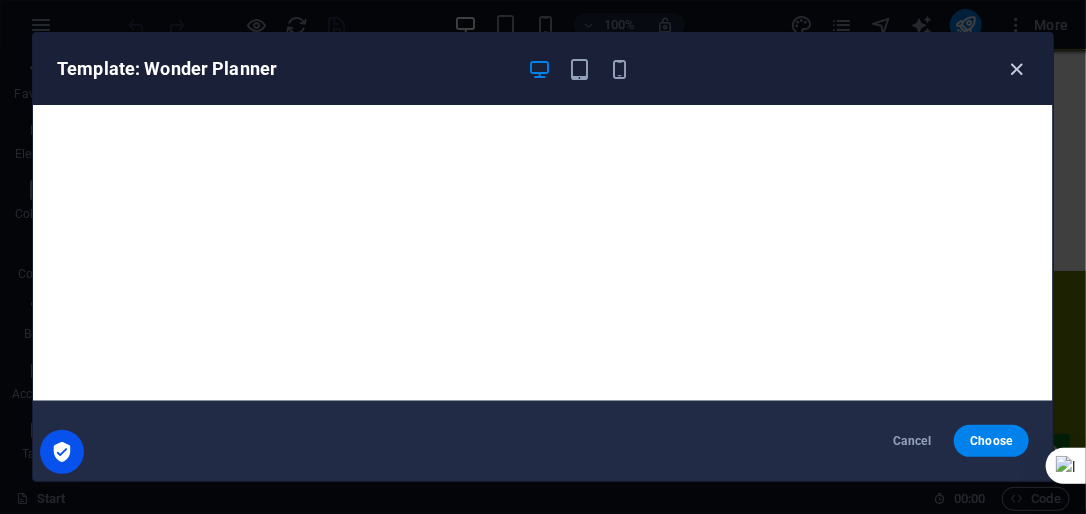 click at bounding box center (1017, 69) 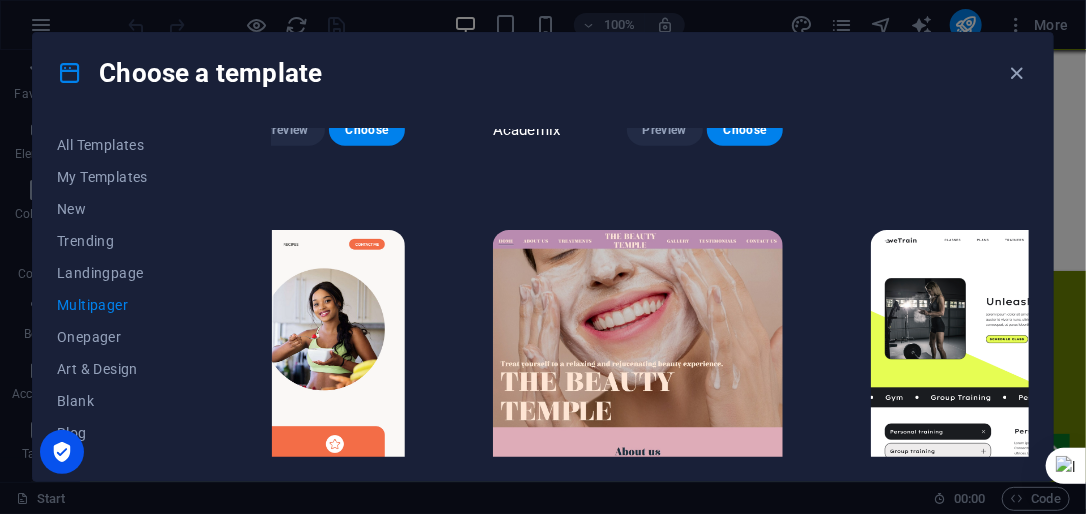 scroll, scrollTop: 671, scrollLeft: 161, axis: both 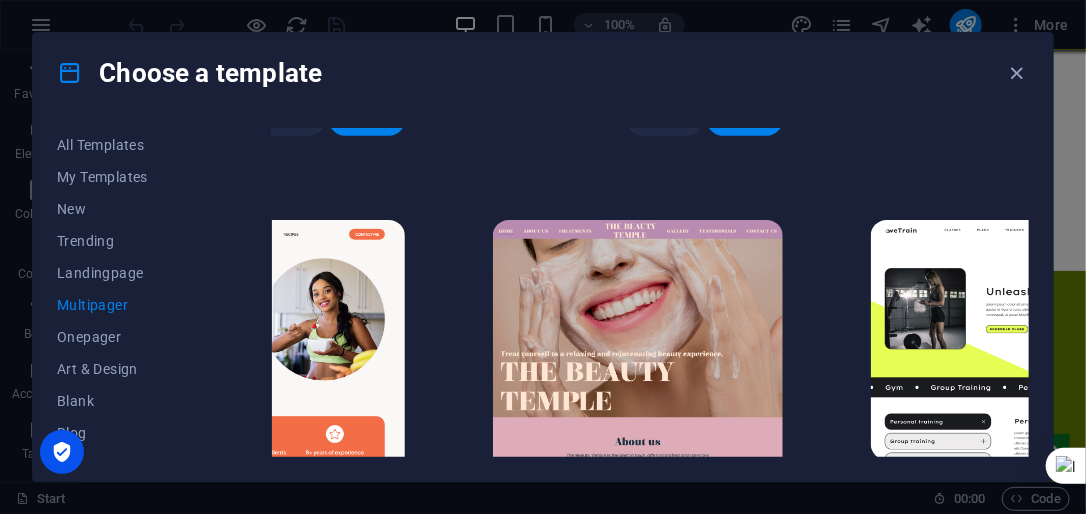 drag, startPoint x: 1027, startPoint y: 449, endPoint x: 1026, endPoint y: 411, distance: 38.013157 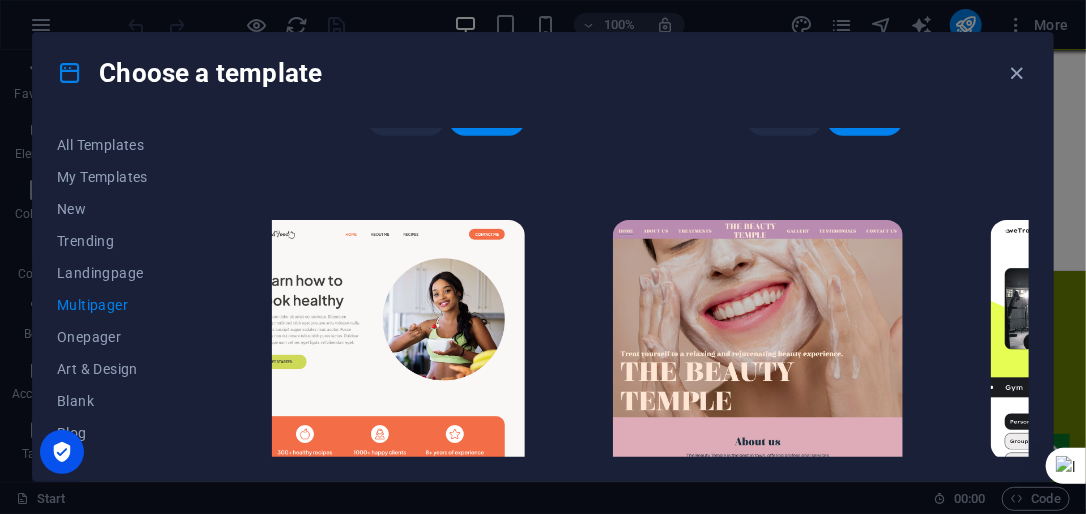 scroll, scrollTop: 722, scrollLeft: 0, axis: vertical 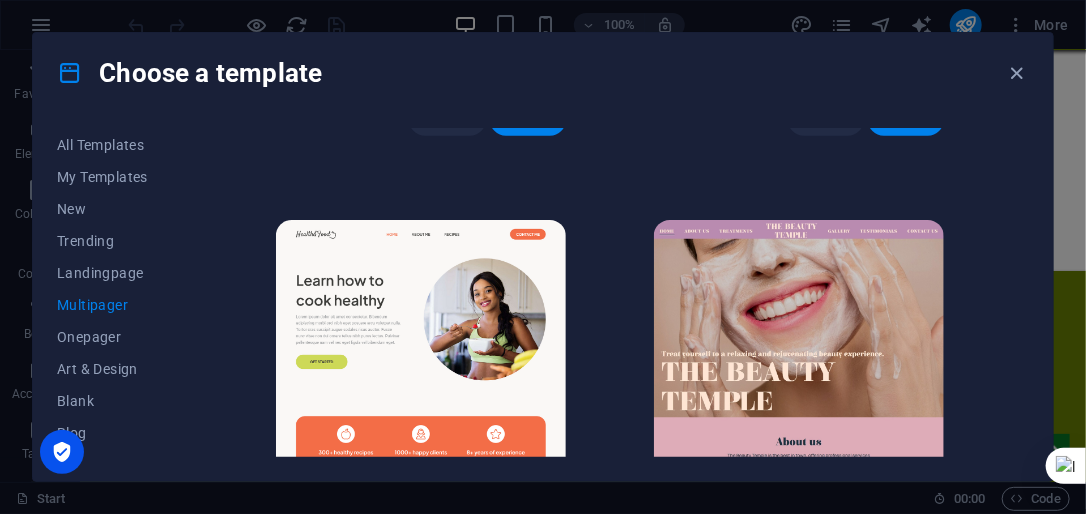 click on "Peoneera Preview Choose Art Museum Preview Choose Wonder Planner Preview Choose Help & Care Preview Choose Academix Preview Choose BIG Barber Shop Preview Choose Health & Food Preview Choose The Beauty Temple Preview Choose WeTrain Preview Choose Delicioso Preview Choose Dream Garden Preview Choose LumeDeAqua Preview Choose Pets Care Preview Choose SafeSpace Preview Choose Midnight Rain Bar Preview Choose Estator Preview Choose Health Group Preview Choose MakeIt Agency Preview Choose WeSpa Preview Choose CoffeeScience Preview Choose CoachLife Preview Choose Cafe de Oceana Preview Choose Denteeth Preview Choose Le Hair Preview Choose TechUp Preview Choose Nolan-Bahler Preview Choose Fashion Preview Choose Yoga Preview Choose Wireframe Sidebar Preview Choose Data Systems Preview Choose JD Photography Preview Choose Safer Preview Choose Gentleman Preview Choose National Cathedral Preview Choose Max Roofer Preview Choose Morris Real Estate Preview Choose Happy Medic Preview Choose Kyoto Preview Choose Sourdough" at bounding box center [650, 293] 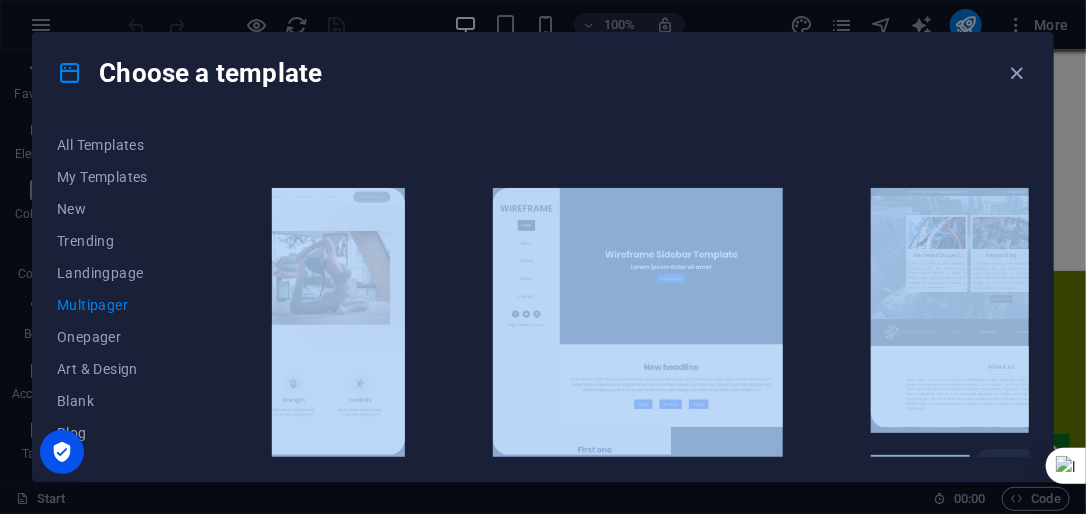 drag, startPoint x: 1028, startPoint y: 451, endPoint x: 1023, endPoint y: 491, distance: 40.311287 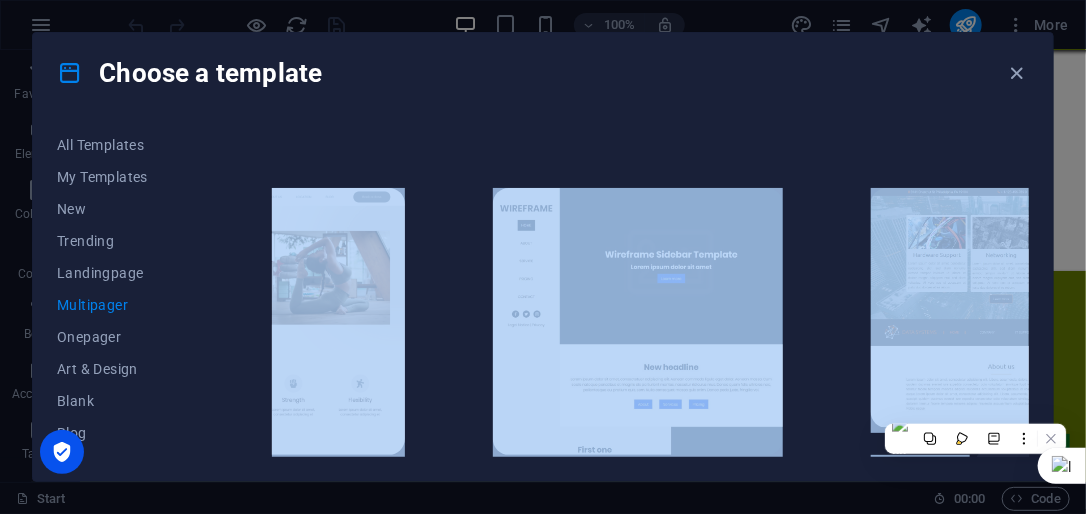 scroll, scrollTop: 3649, scrollLeft: 161, axis: both 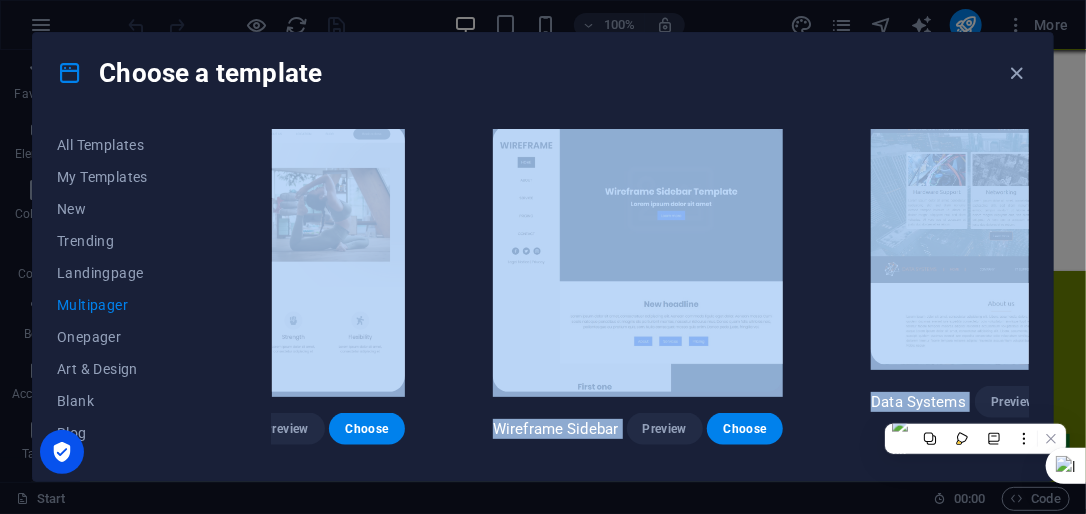 drag, startPoint x: 1023, startPoint y: 491, endPoint x: 981, endPoint y: 232, distance: 262.3833 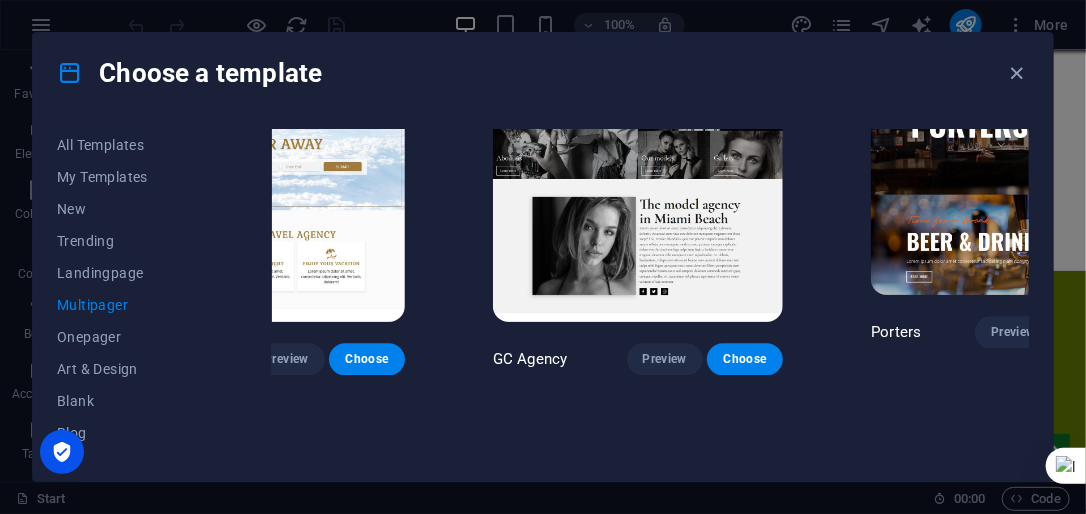 scroll, scrollTop: 6985, scrollLeft: 161, axis: both 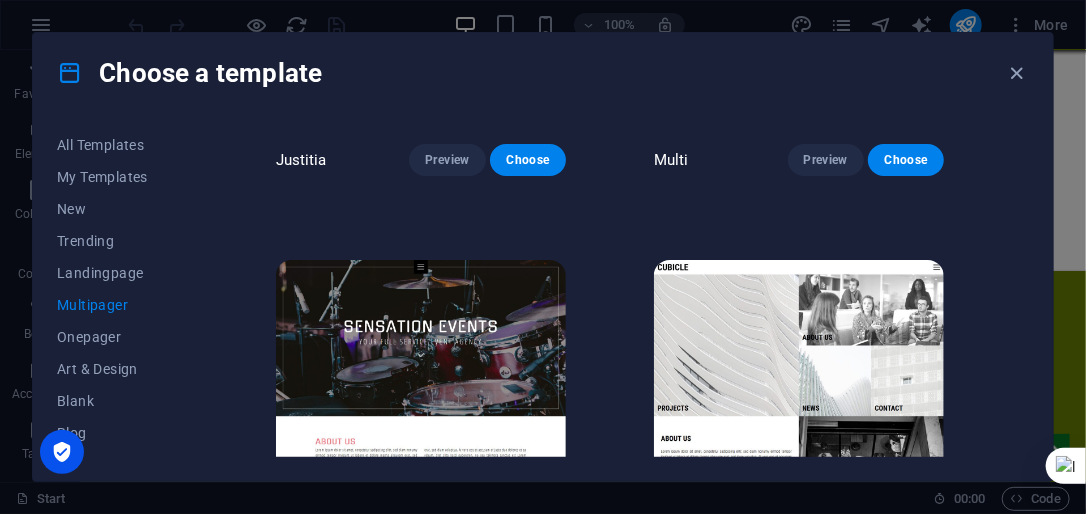 drag, startPoint x: 1027, startPoint y: 444, endPoint x: 1032, endPoint y: 413, distance: 31.400637 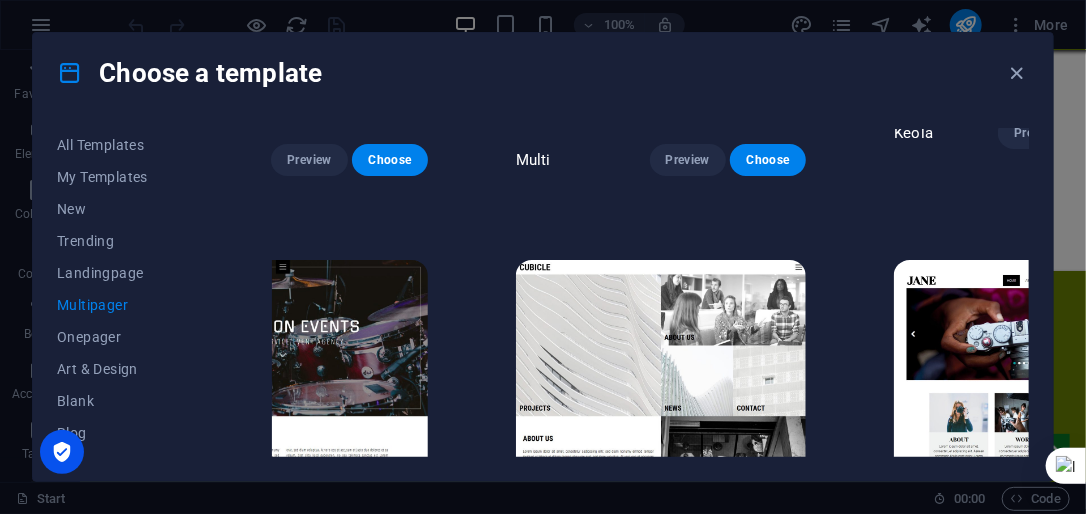scroll, scrollTop: 7972, scrollLeft: 161, axis: both 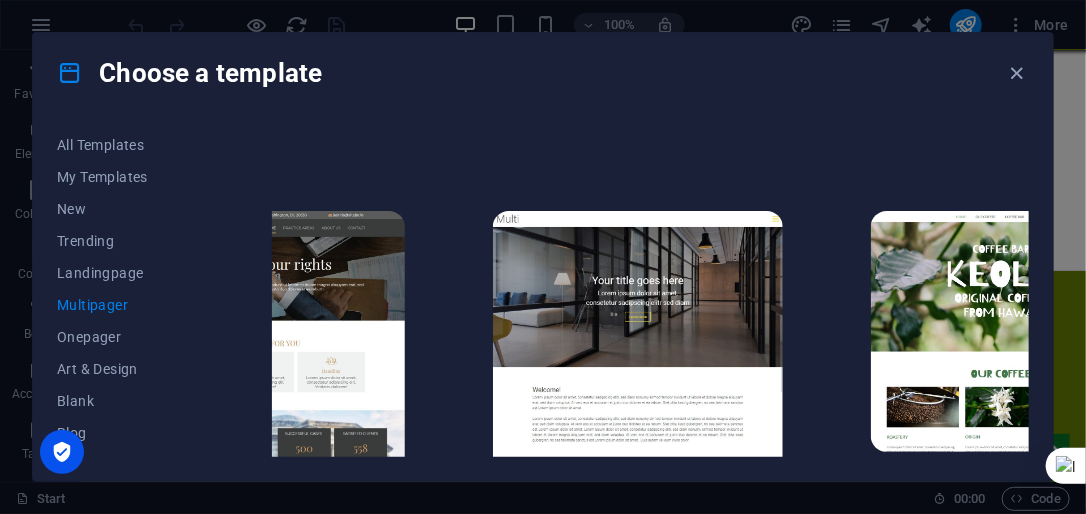 click on "Preview" at bounding box center (1023, 893) 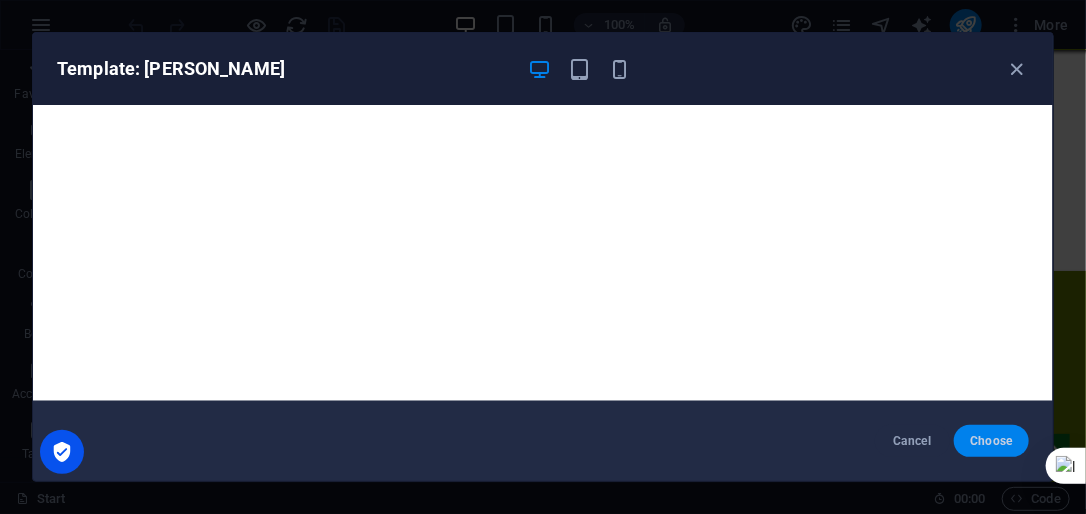 click on "Choose" at bounding box center [991, 441] 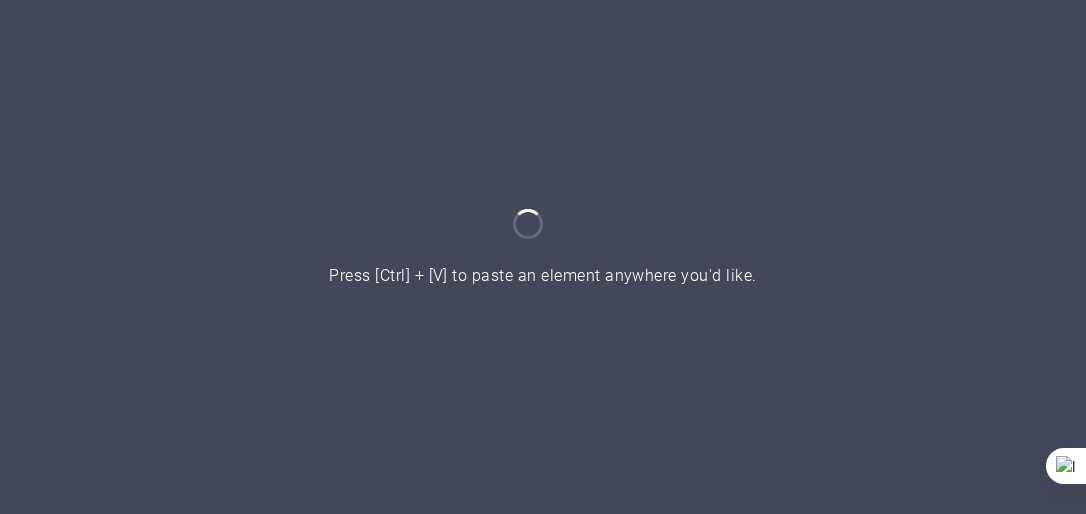 scroll, scrollTop: 0, scrollLeft: 0, axis: both 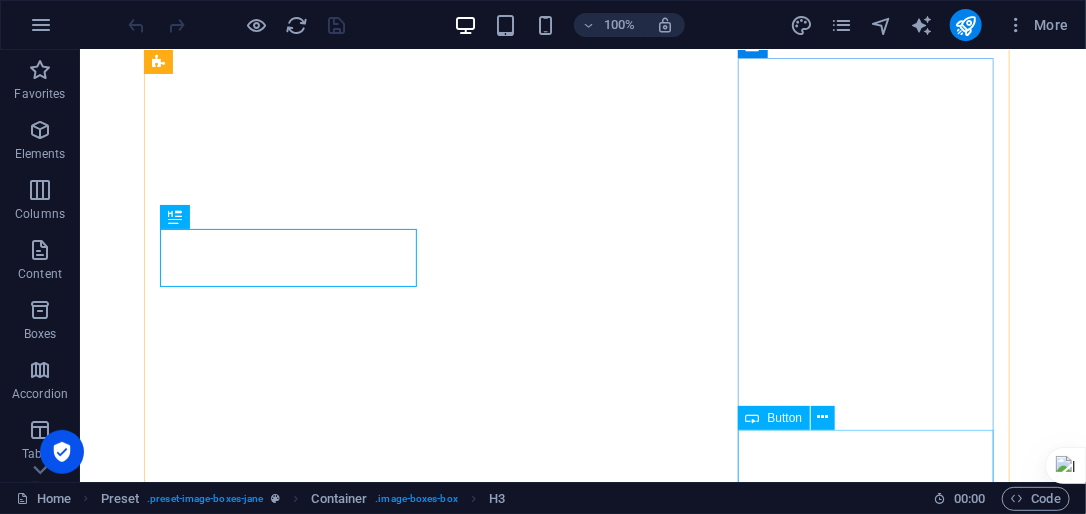 click on "Button" at bounding box center (785, 418) 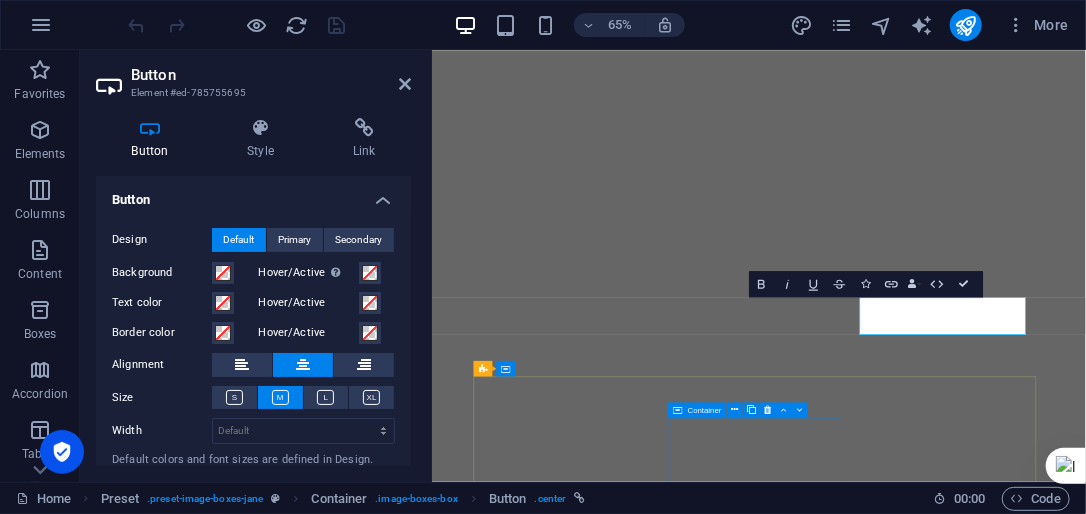 scroll, scrollTop: 806, scrollLeft: 0, axis: vertical 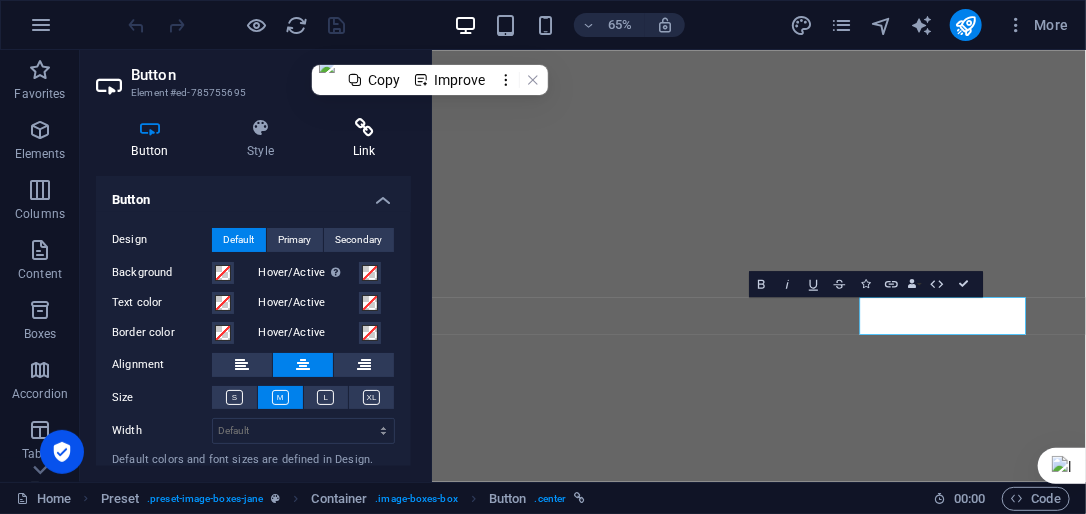 click at bounding box center (364, 128) 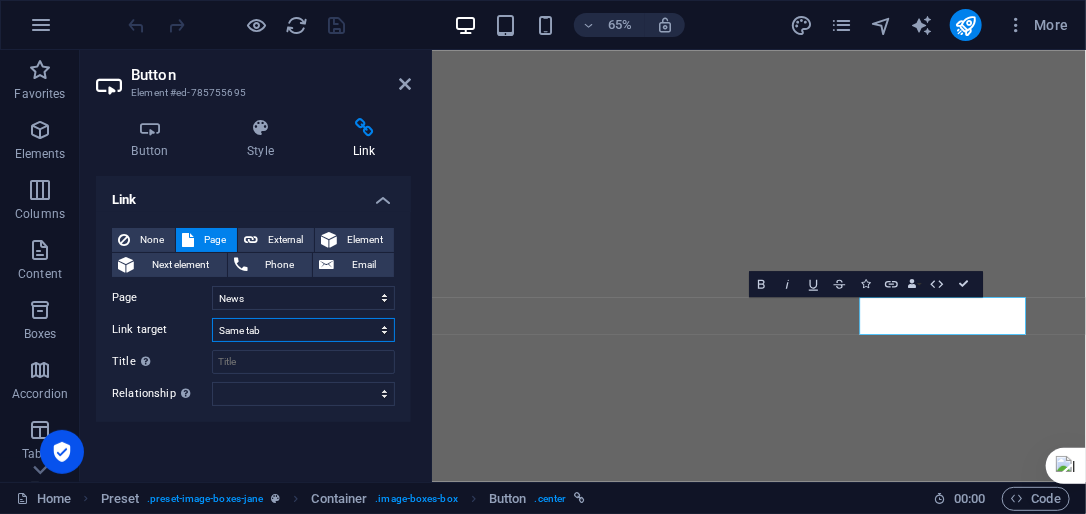 click on "New tab Same tab Overlay" at bounding box center [303, 330] 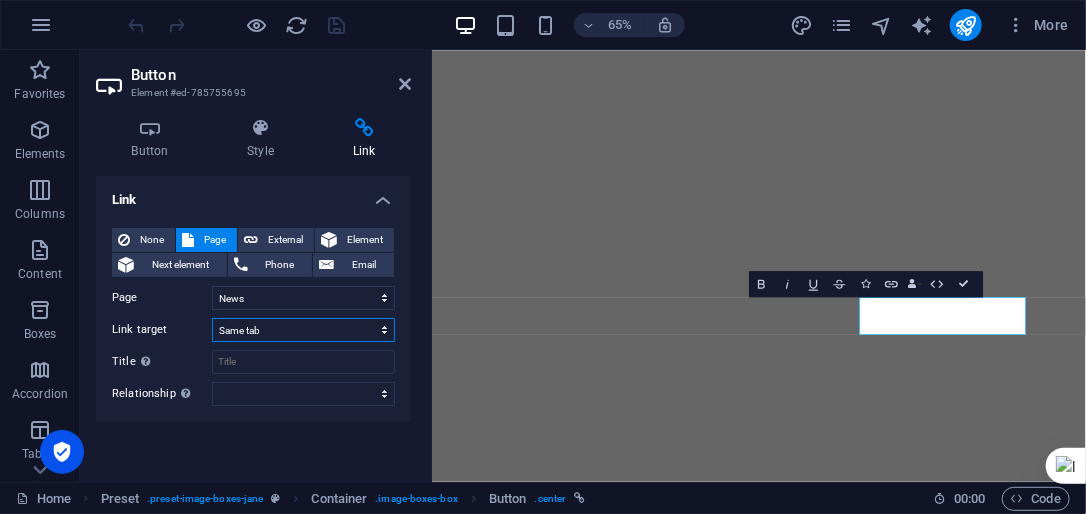 select on "blank" 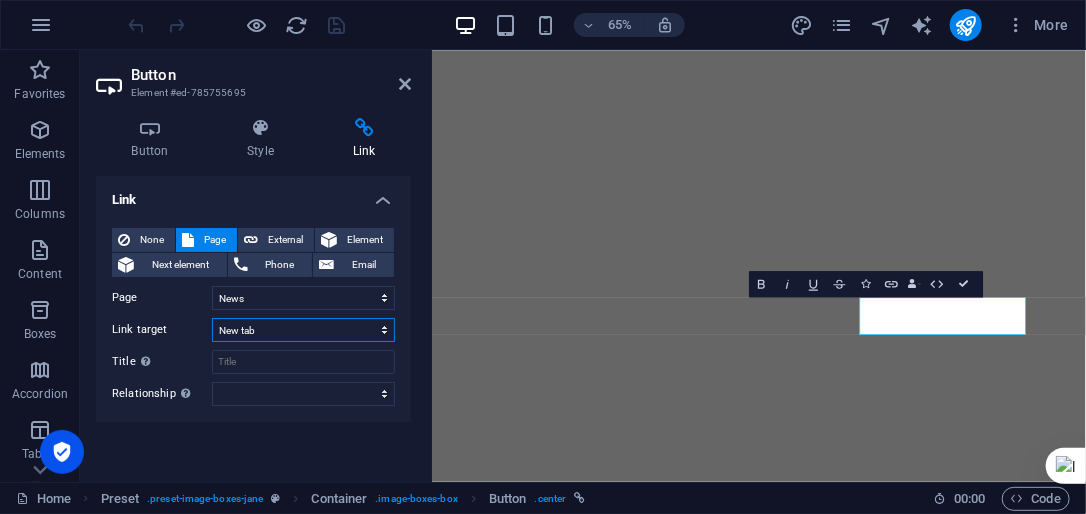 click on "New tab Same tab Overlay" at bounding box center [303, 330] 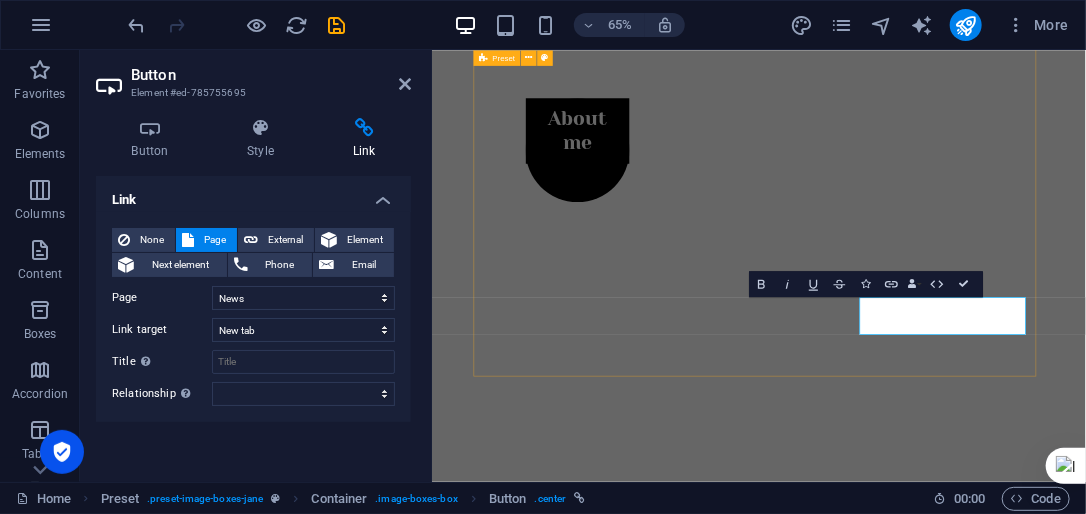 click on "About Lorem ipsum dolor sit amet, consectetuer adipiscing elit. Aenean commodo ligula eget dolor. Lorem ipsum dolor sit amet. see more Work Lorem ipsum dolor sit amet, consectetuer adipiscing elit. Aenean commodo ligula eget dolor. Lorem ipsum dolor sit amet. see more Blog Lorem ipsum dolor sit amet, consectetuer adipiscing elit. Aenean commodo ligula eget dolor. Lorem ipsum dolor sit amet. see more" at bounding box center [934, 2213] 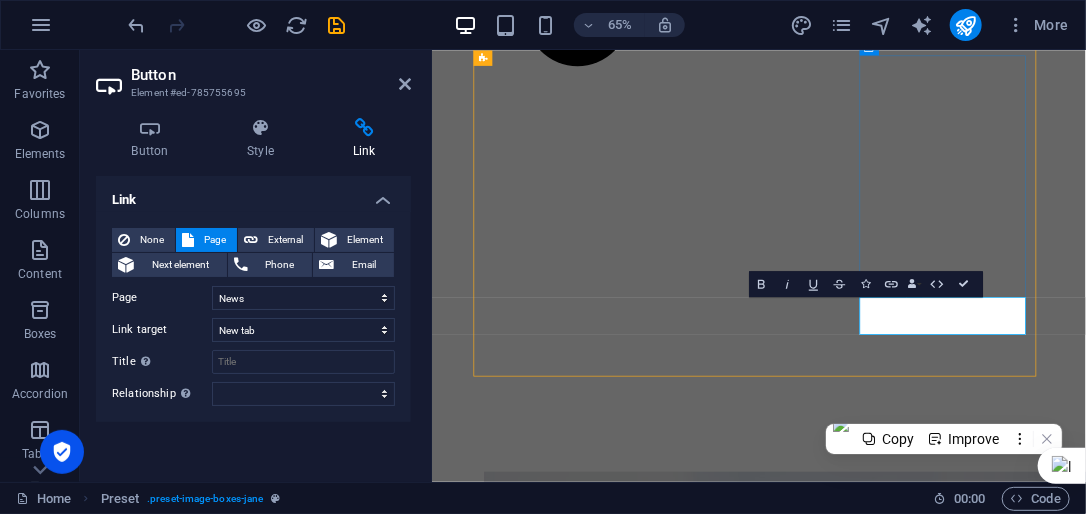 scroll, scrollTop: 597, scrollLeft: 0, axis: vertical 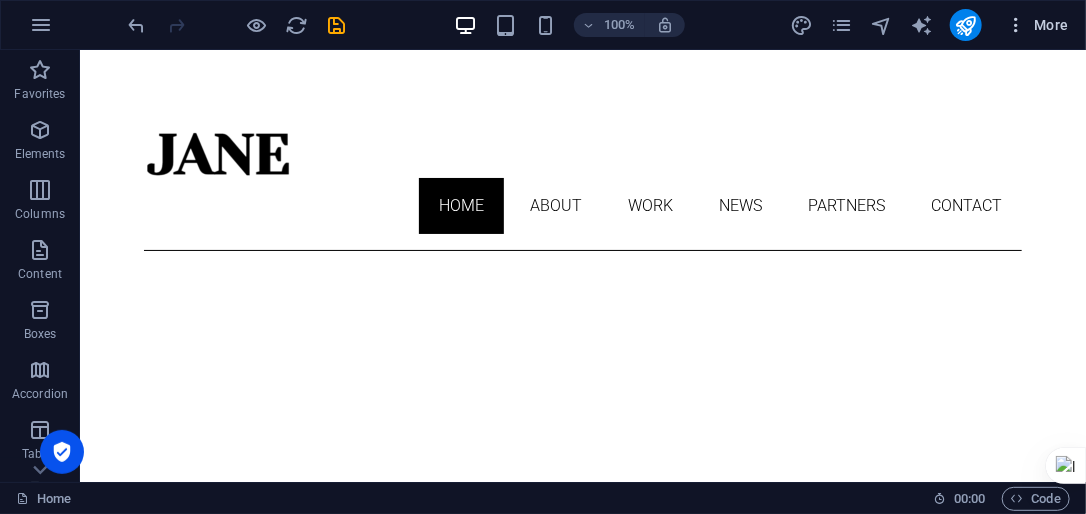 click at bounding box center [1016, 25] 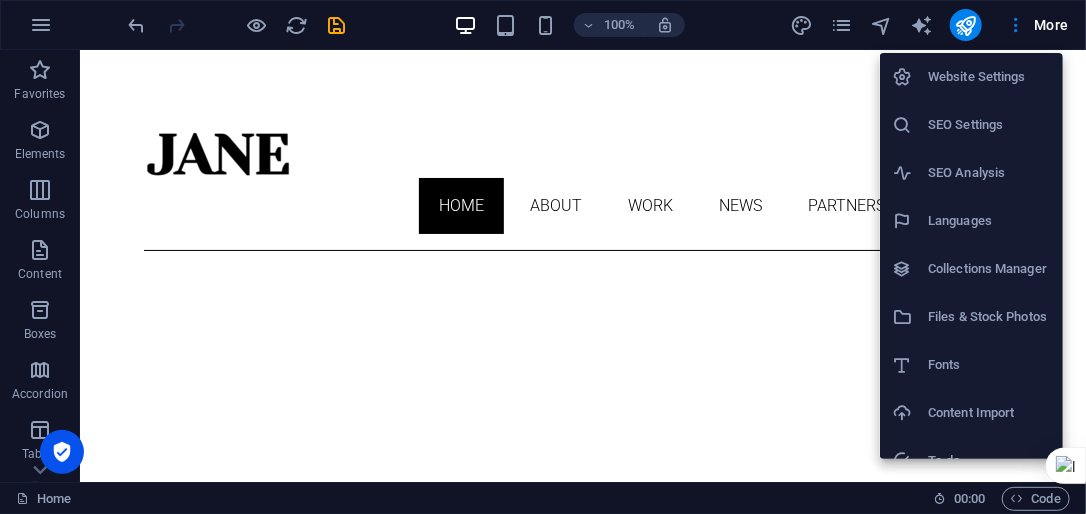 click on "Website Settings" at bounding box center (989, 77) 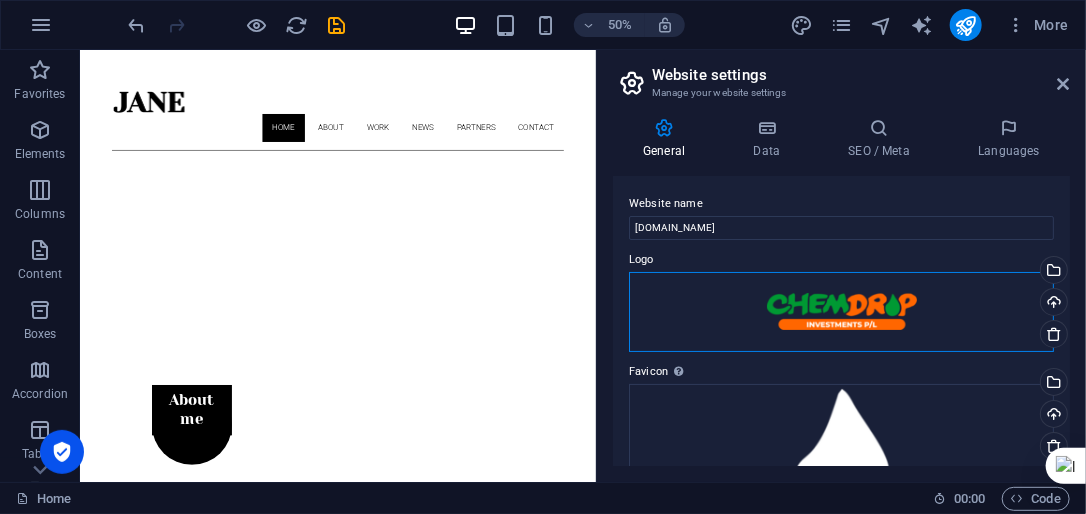 click on "Drag files here, click to choose files or select files from Files or our free stock photos & videos" at bounding box center [841, 312] 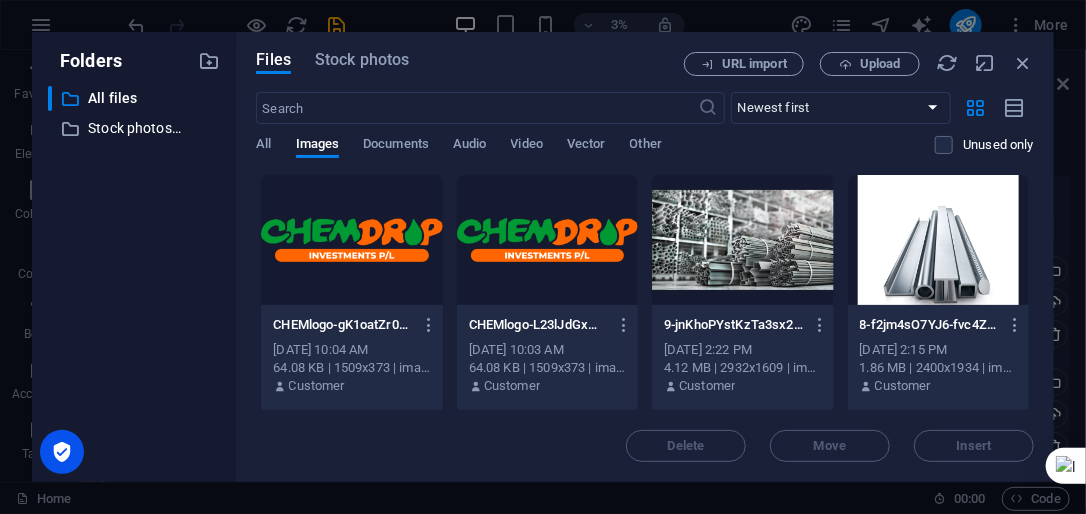 click at bounding box center [351, 240] 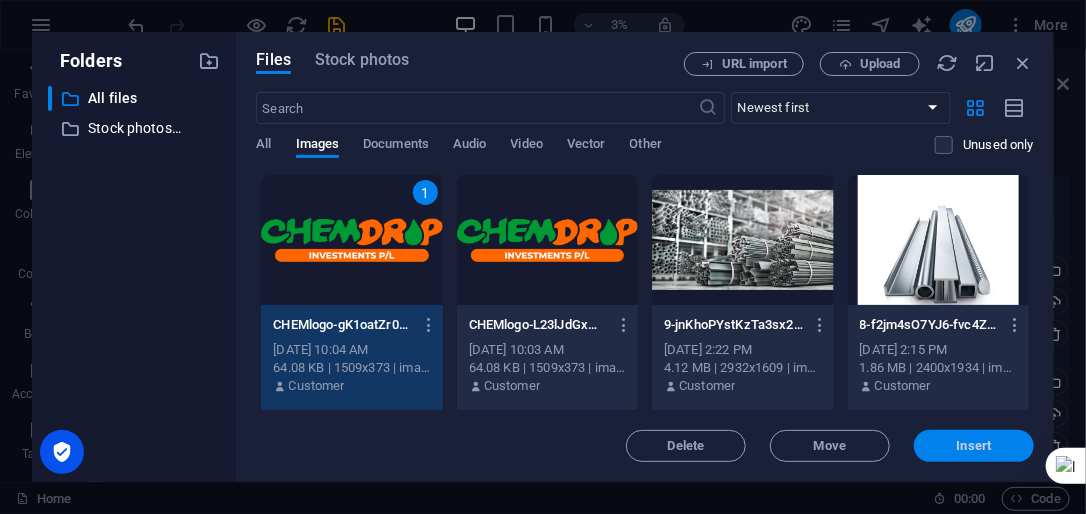click on "Insert" at bounding box center [974, 446] 